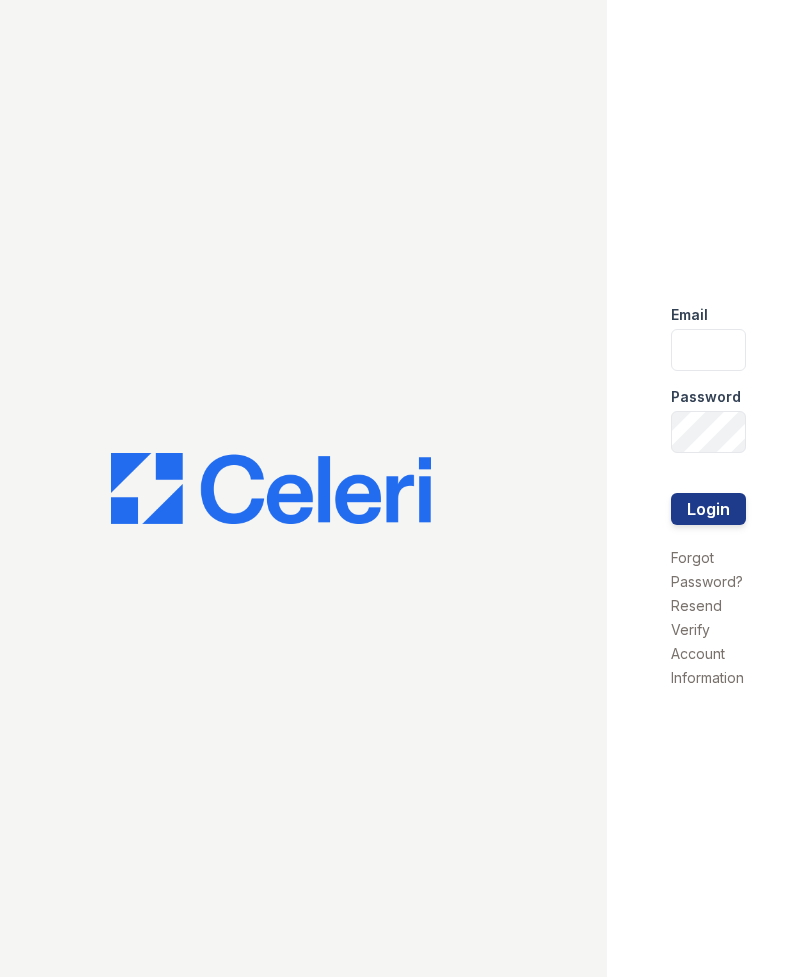 scroll, scrollTop: 0, scrollLeft: 0, axis: both 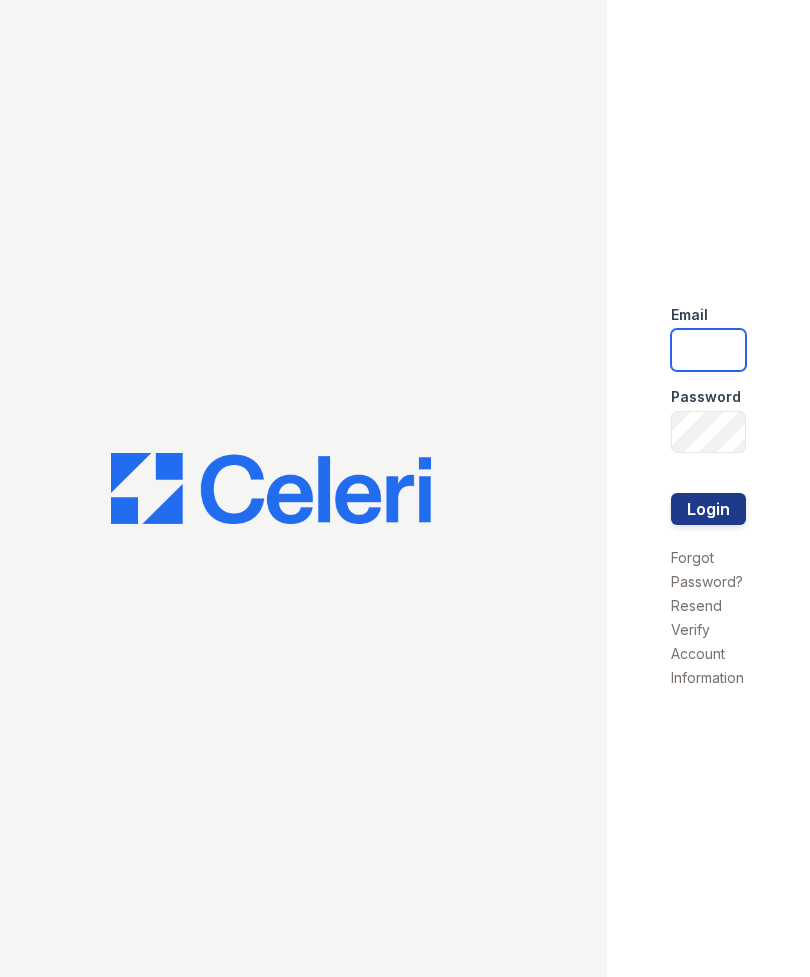 click at bounding box center [708, 350] 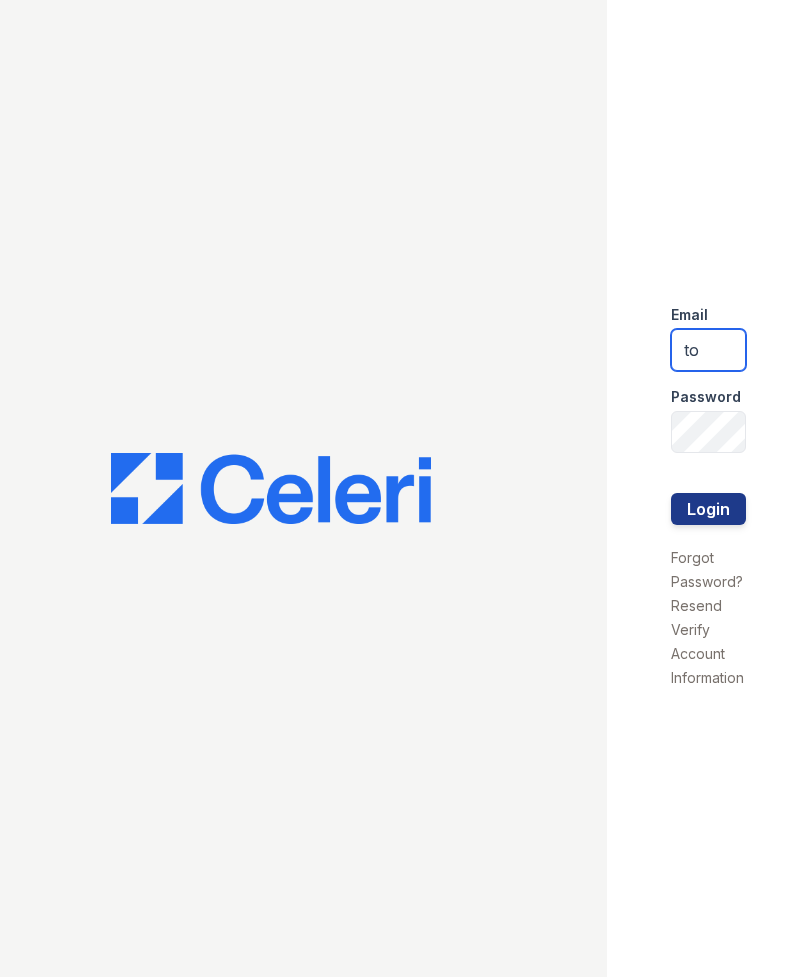 type on "t" 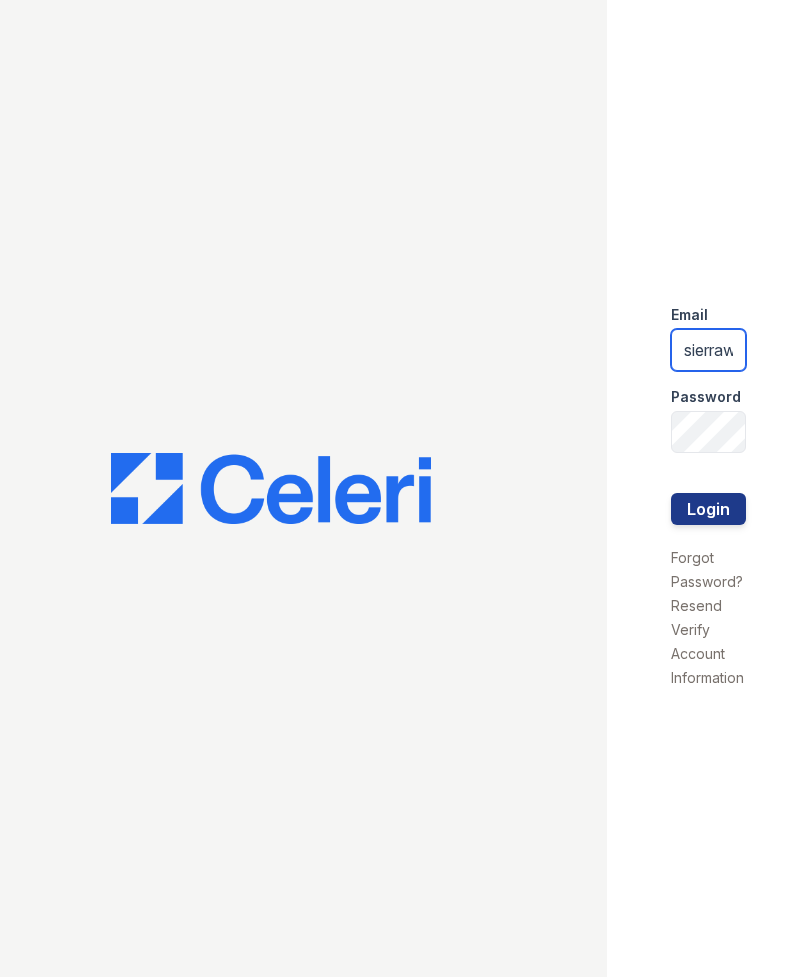 type on "sierrawalk.am@[EMAIL]" 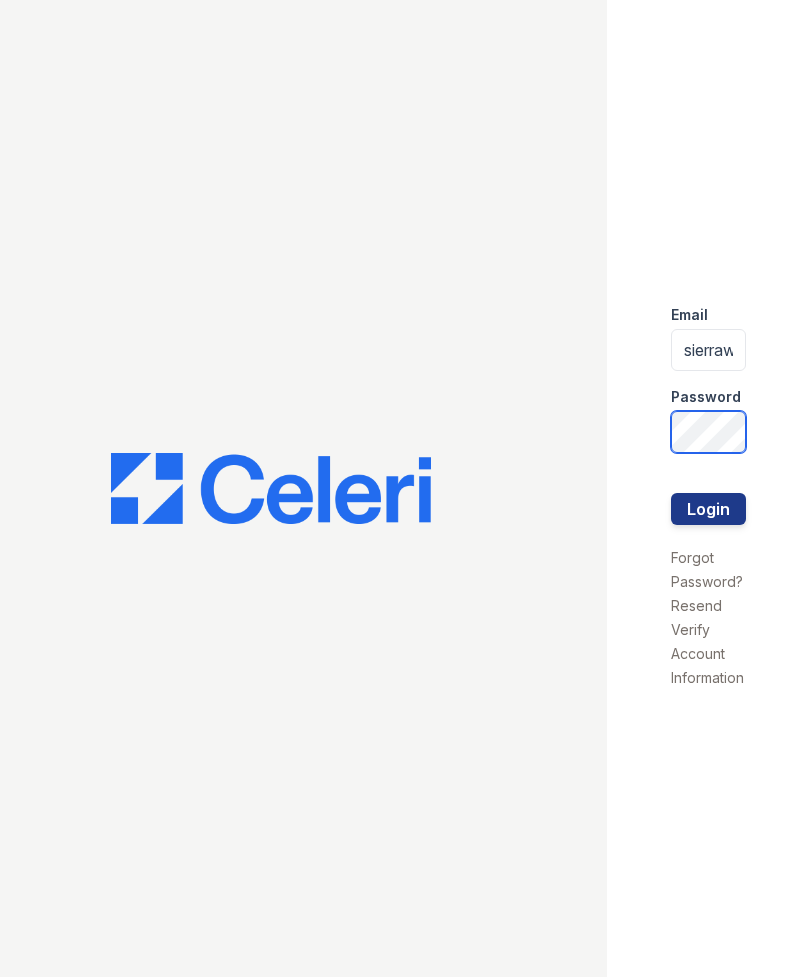 click on "Login" at bounding box center [708, 509] 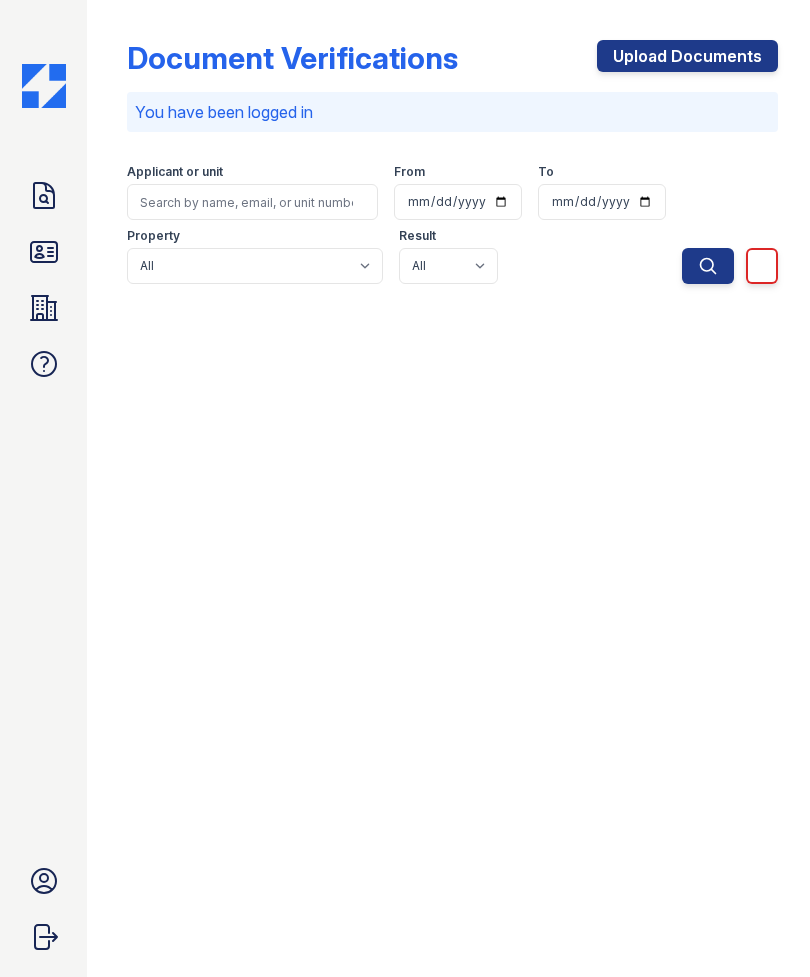 scroll, scrollTop: 0, scrollLeft: 0, axis: both 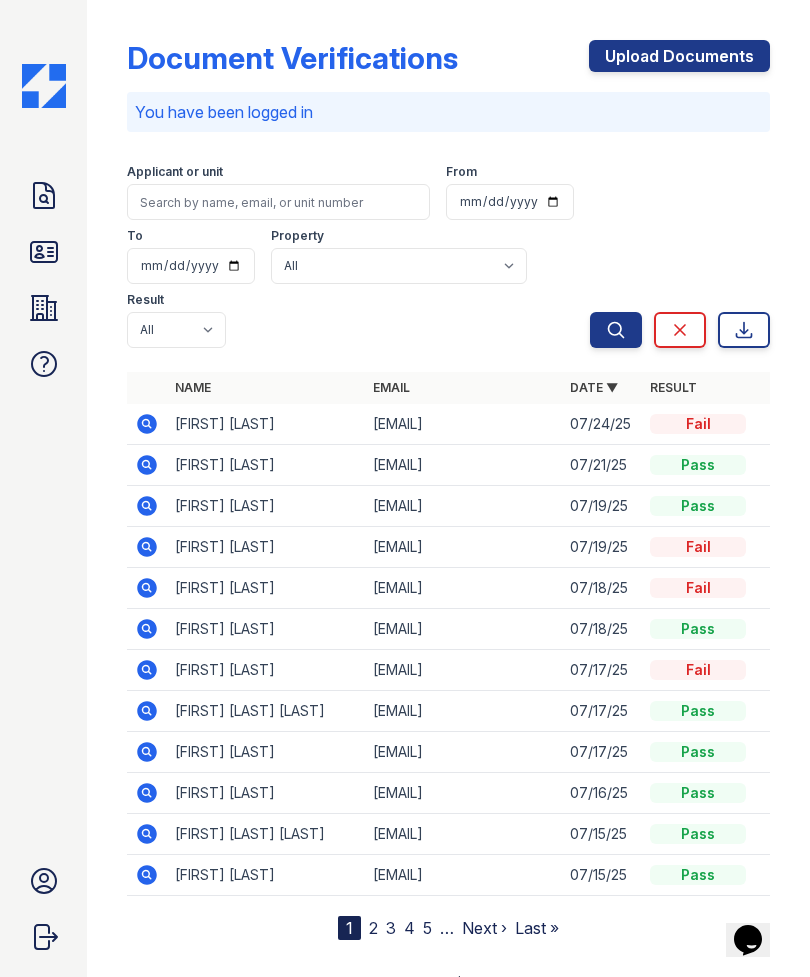 click on "ID Verifications" at bounding box center [44, 252] 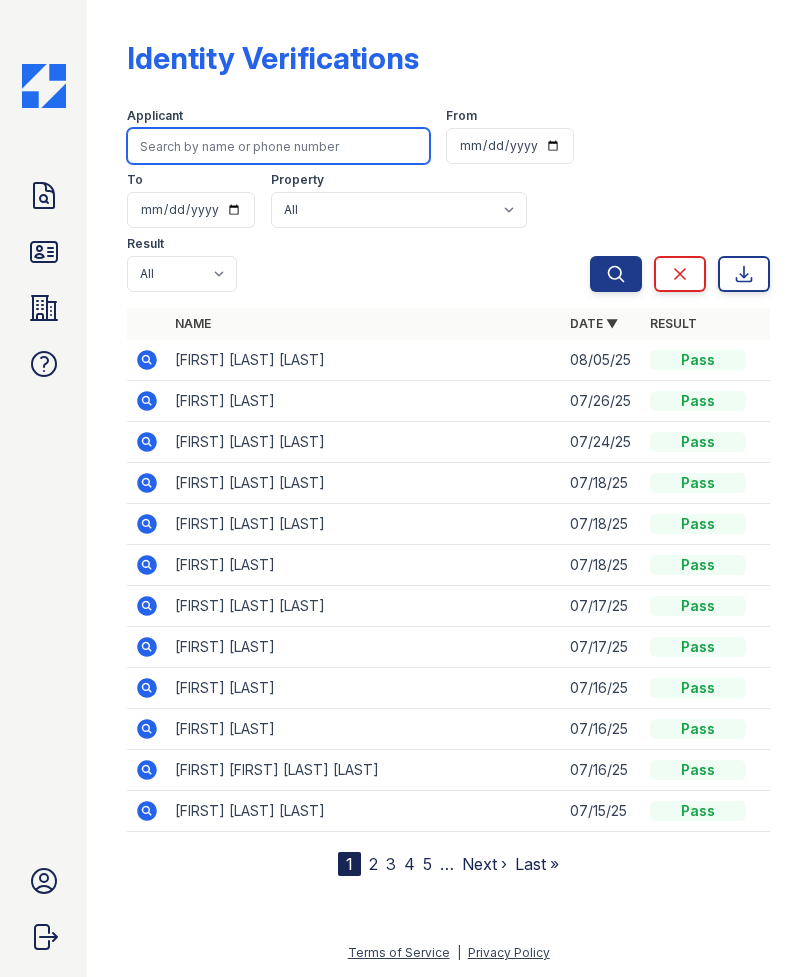 click at bounding box center (278, 146) 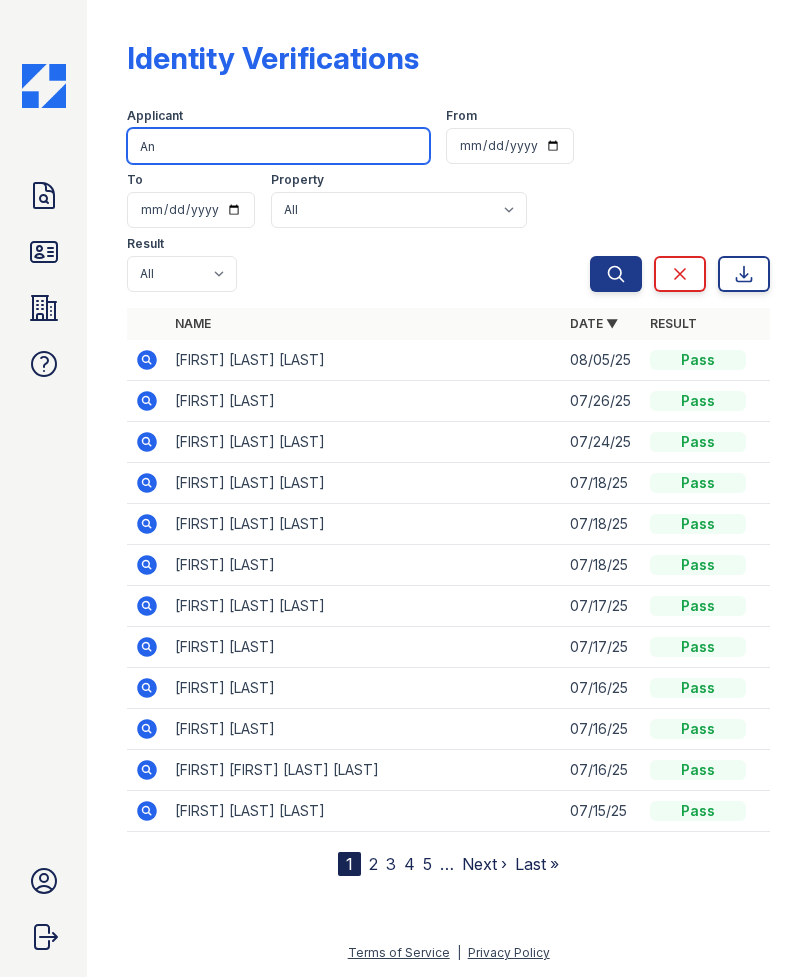 type on "A" 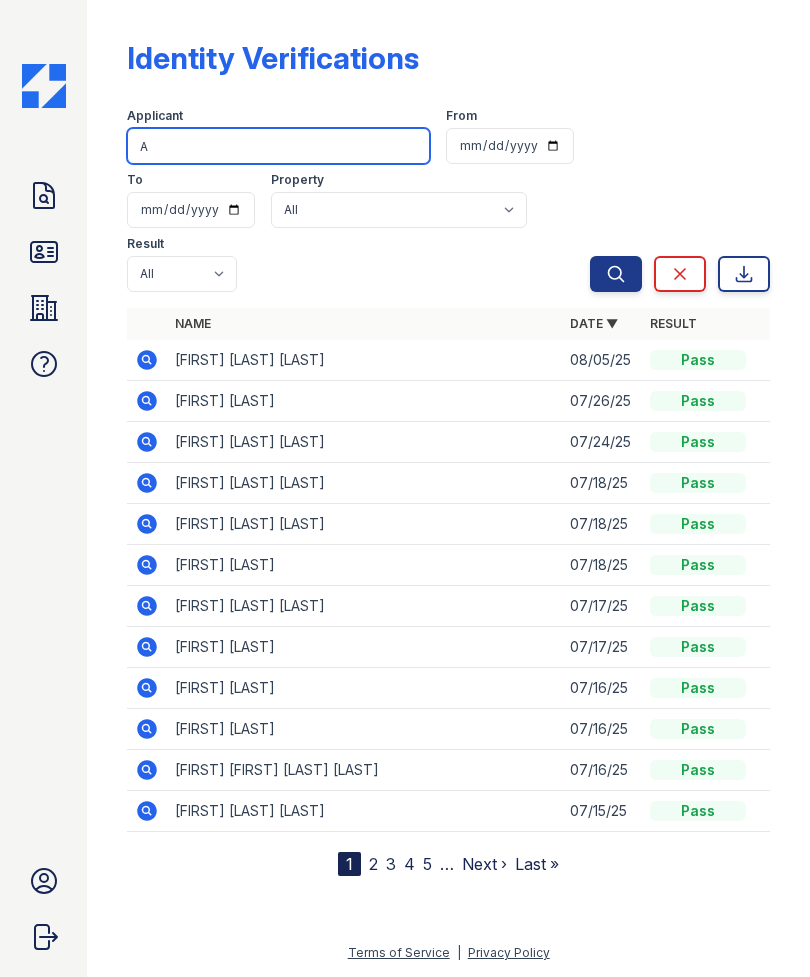 type 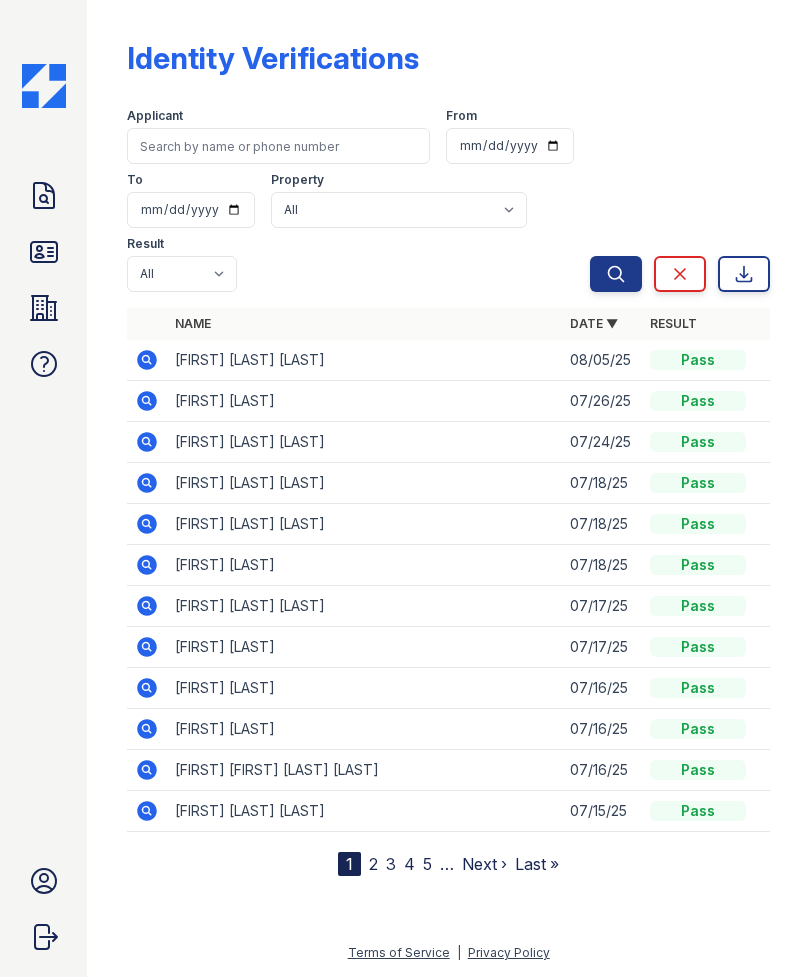 click on "ID Verifications" at bounding box center (44, 252) 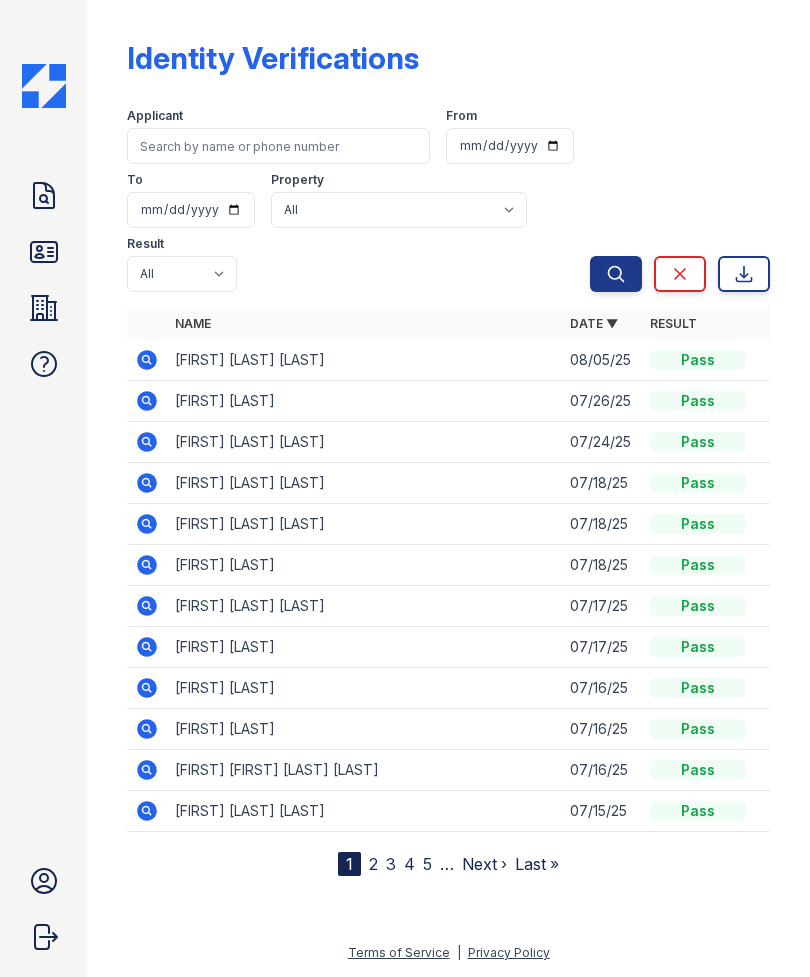 click 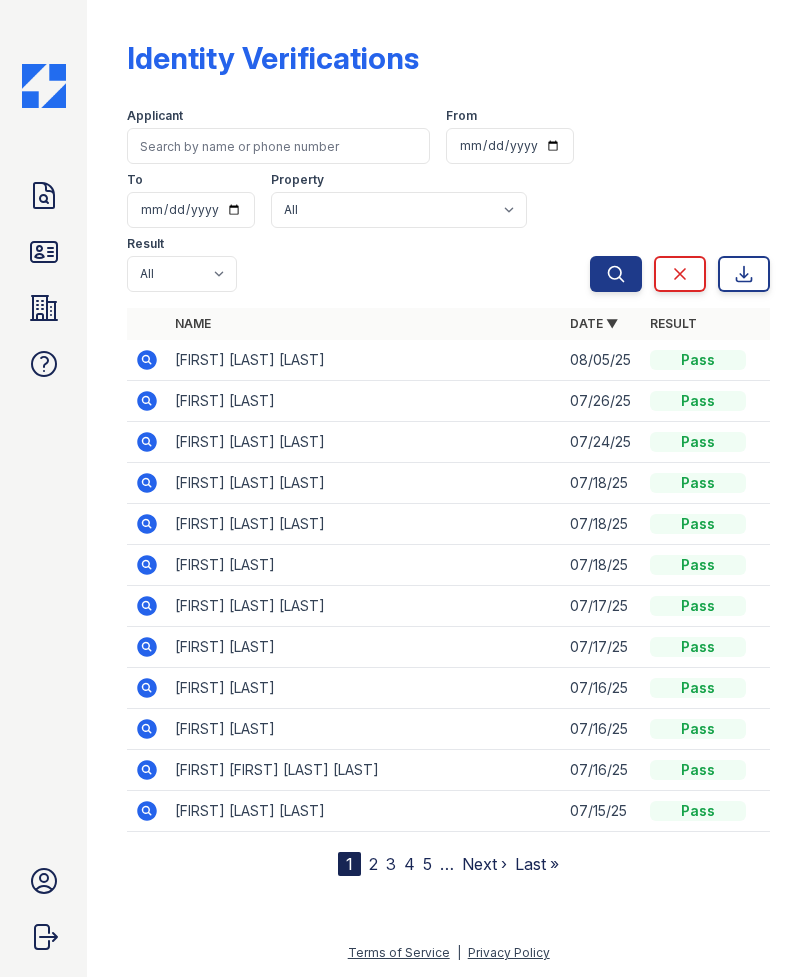 click on "Search" at bounding box center (616, 274) 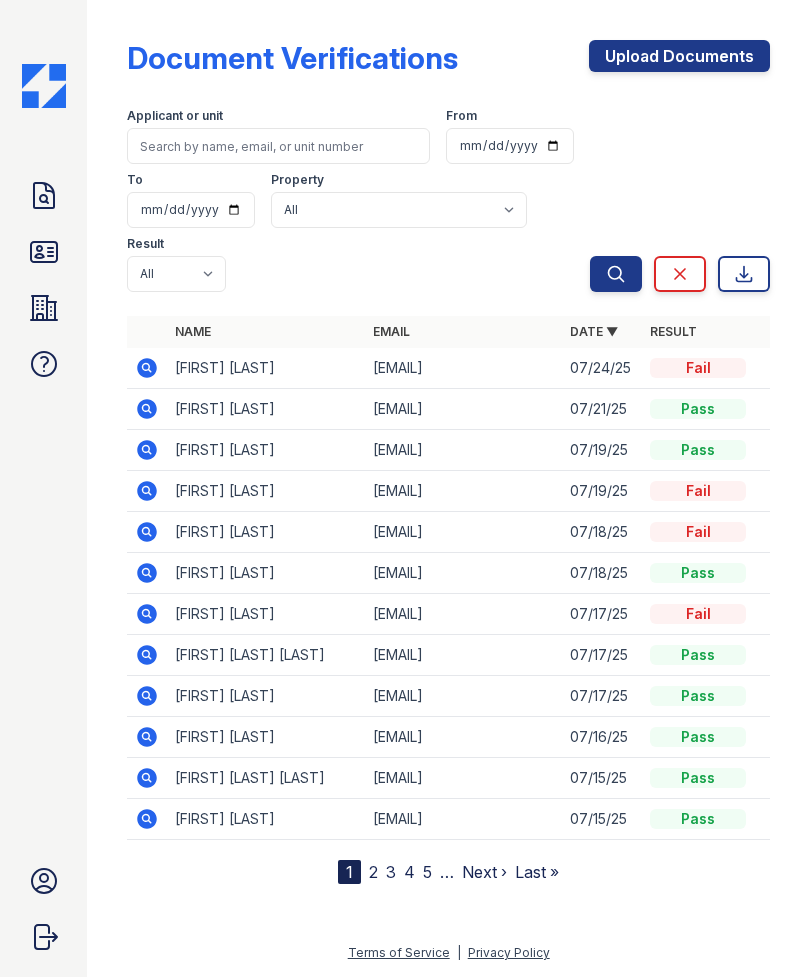 click on "Upload Documents" at bounding box center [679, 56] 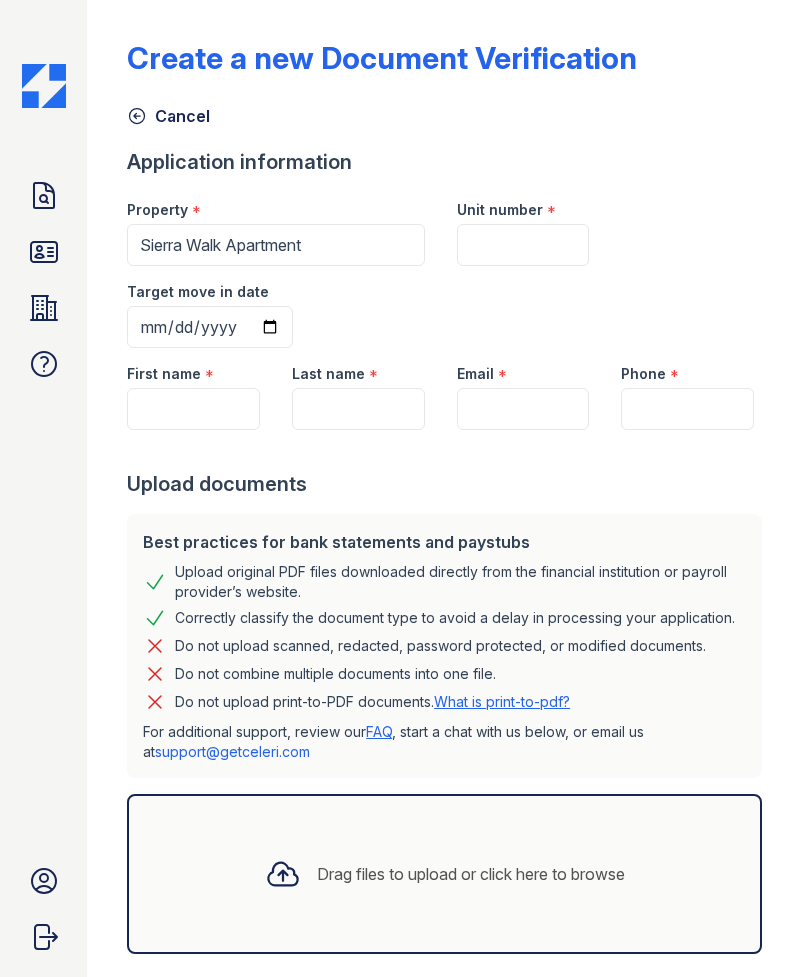 scroll, scrollTop: -2, scrollLeft: 0, axis: vertical 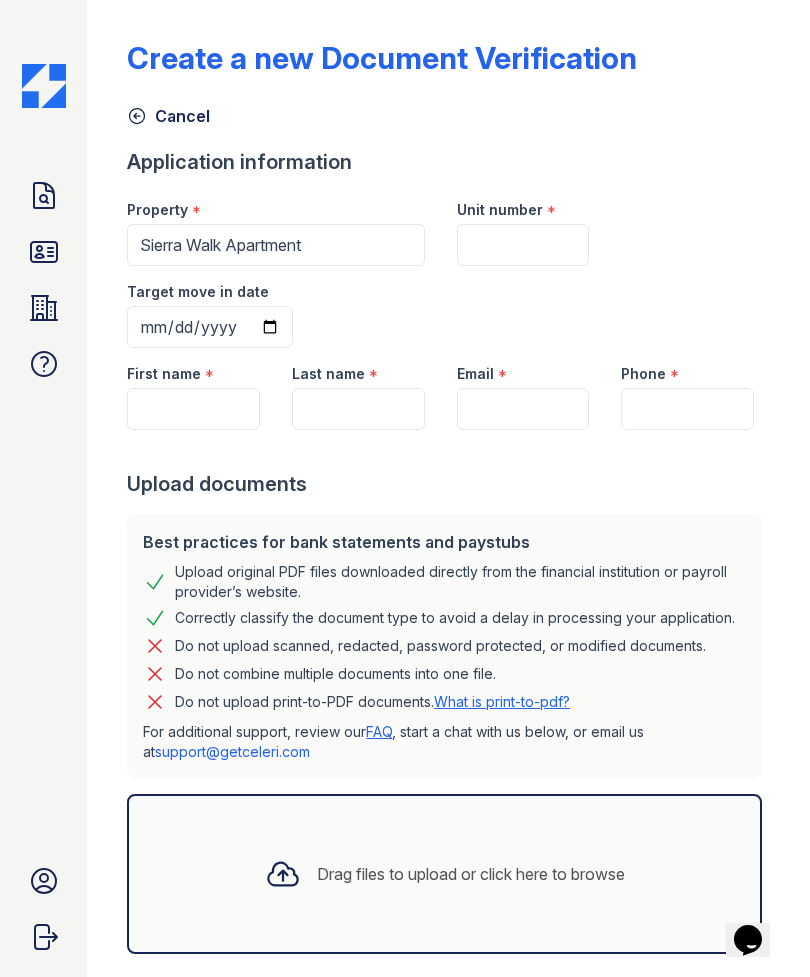click 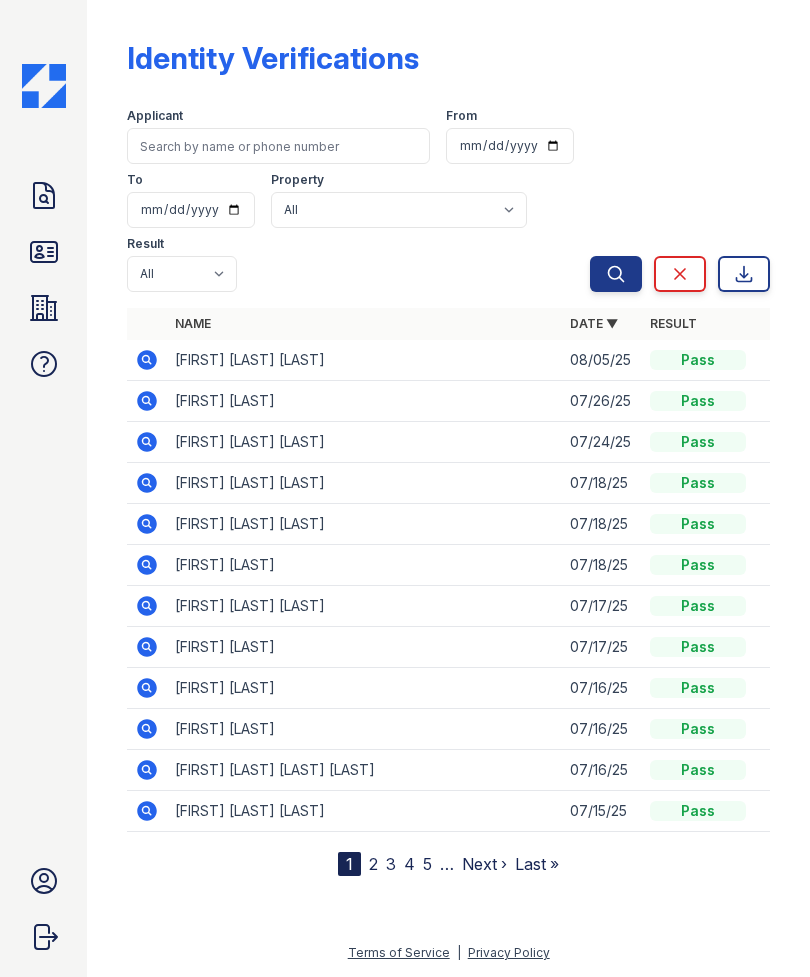 click on "Identity Verifications" at bounding box center [448, 66] 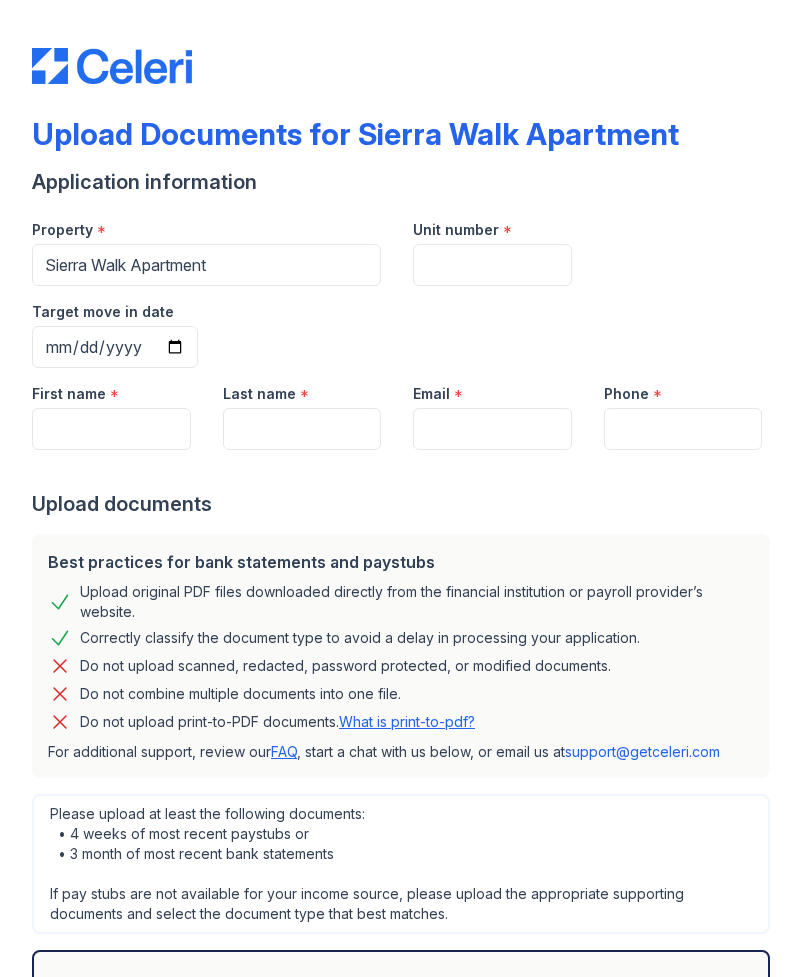 scroll, scrollTop: 0, scrollLeft: 0, axis: both 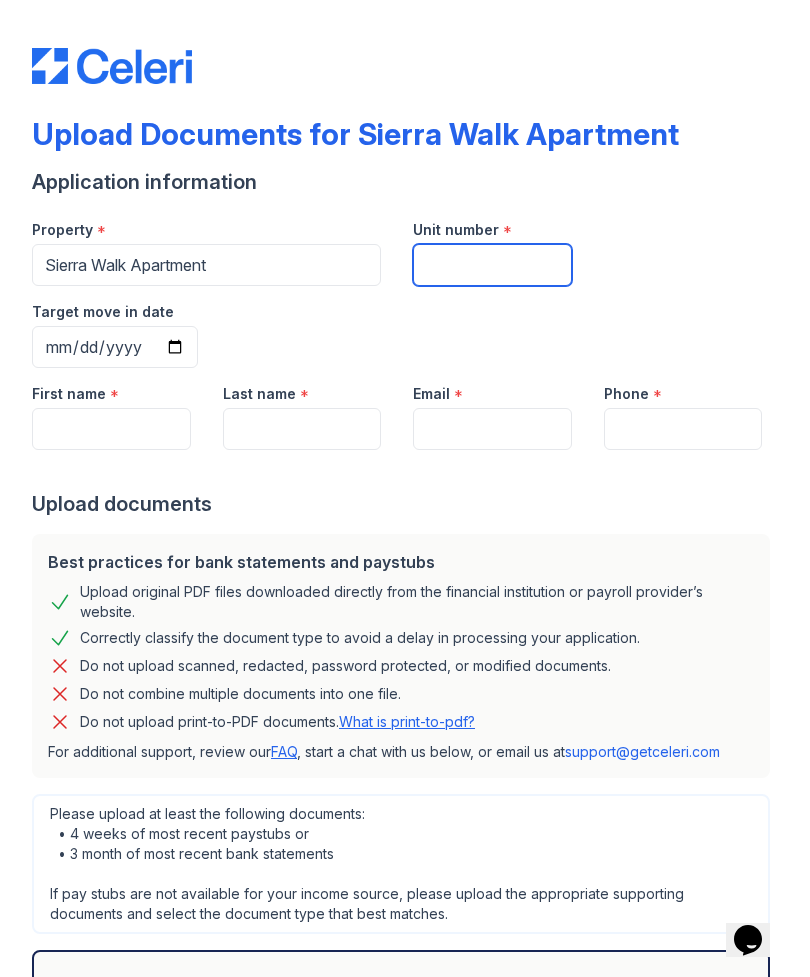 click on "Unit number" at bounding box center (492, 265) 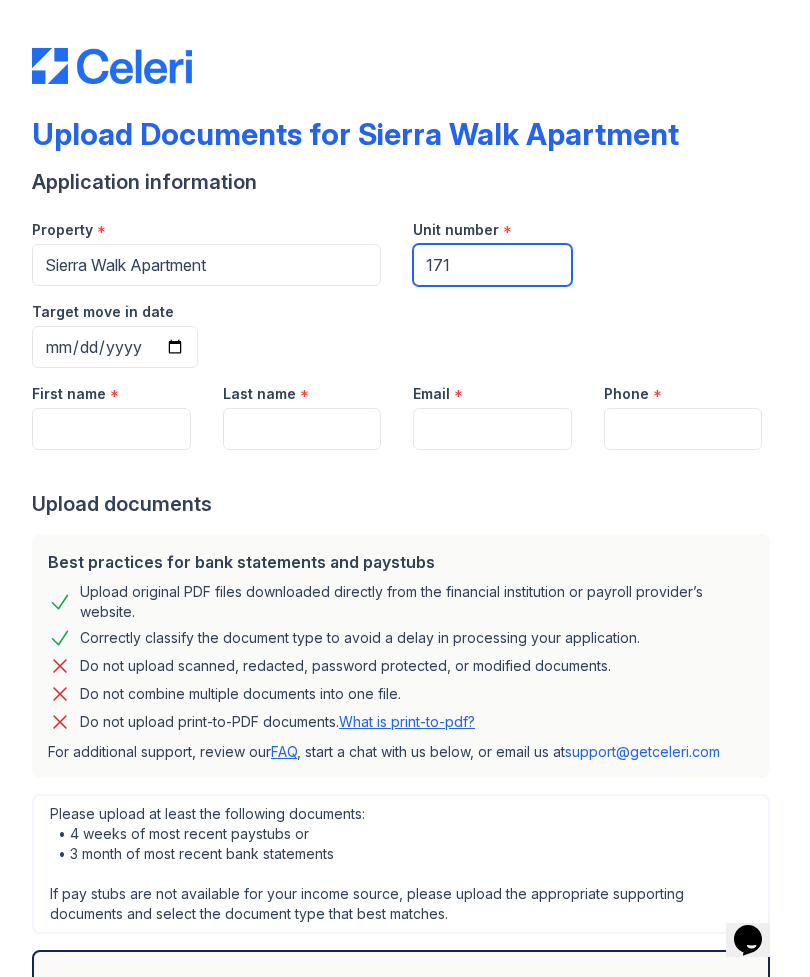 type on "171" 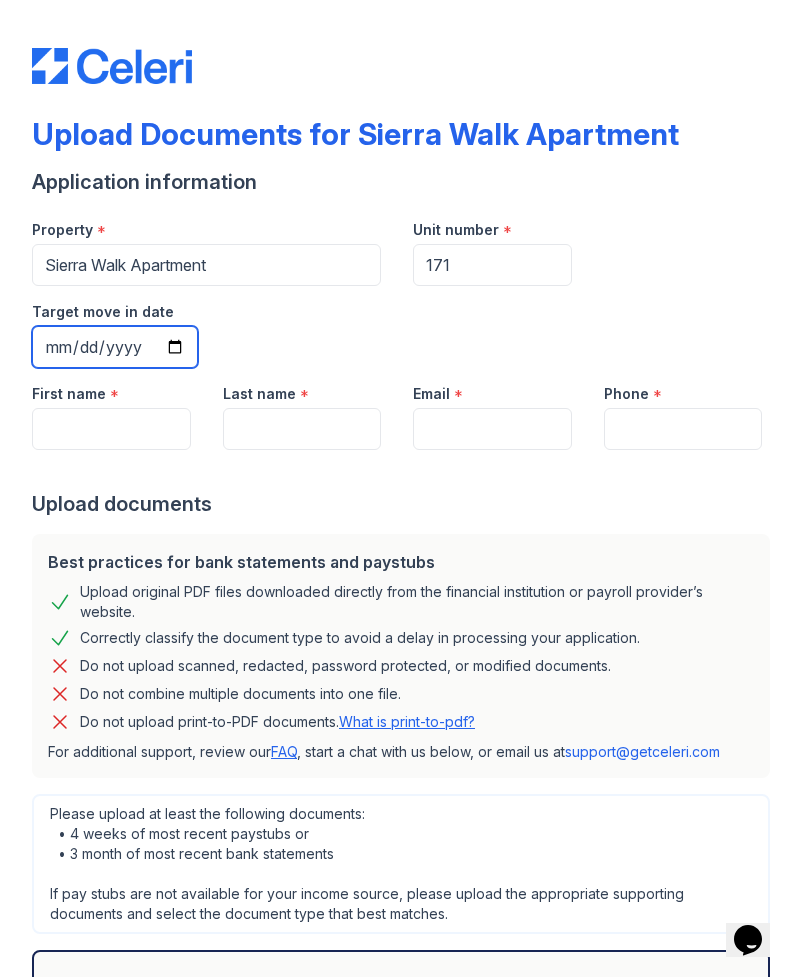 click on "Target move in date" at bounding box center [115, 347] 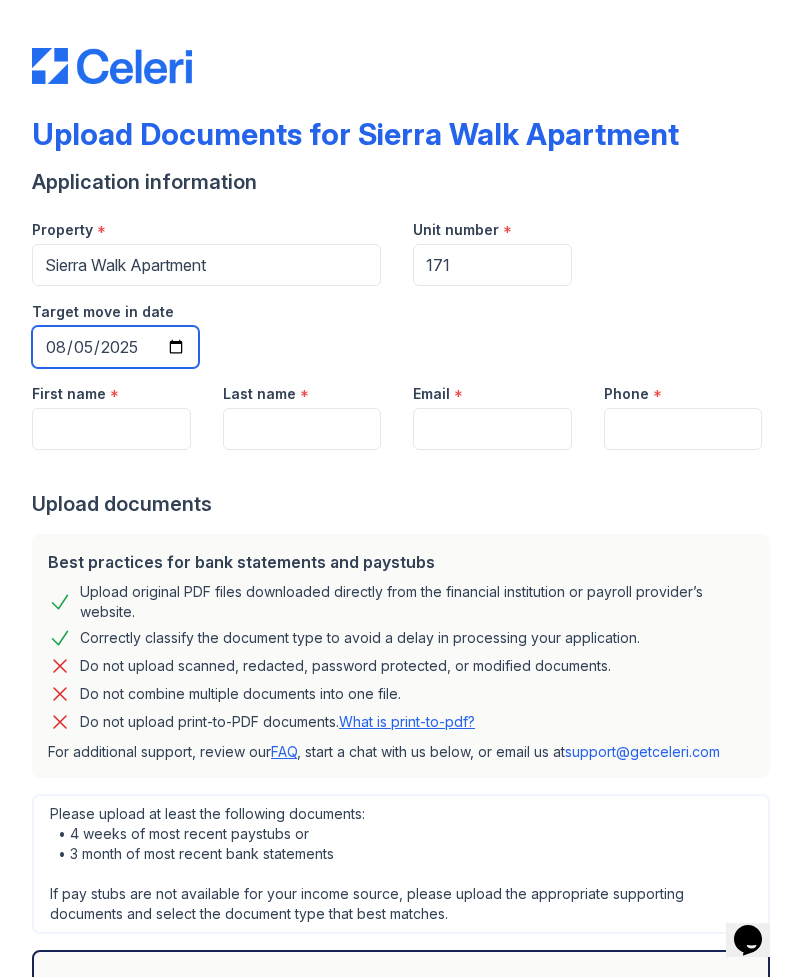 type on "2025-08-20" 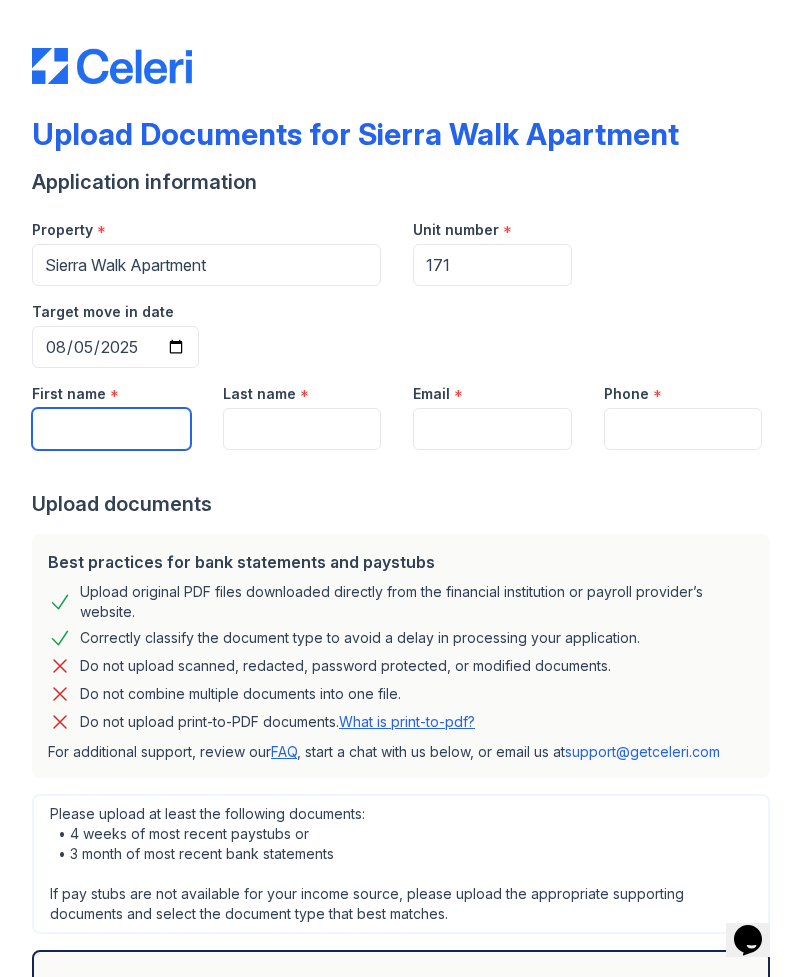 click on "First name" at bounding box center (111, 429) 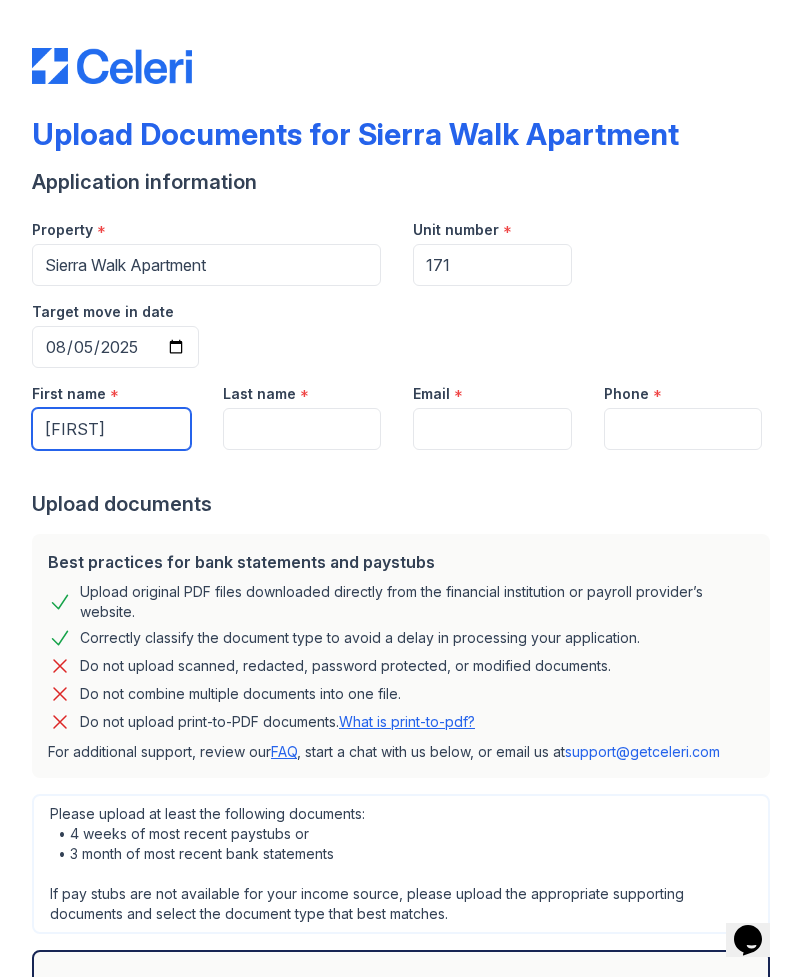 type on "Ana" 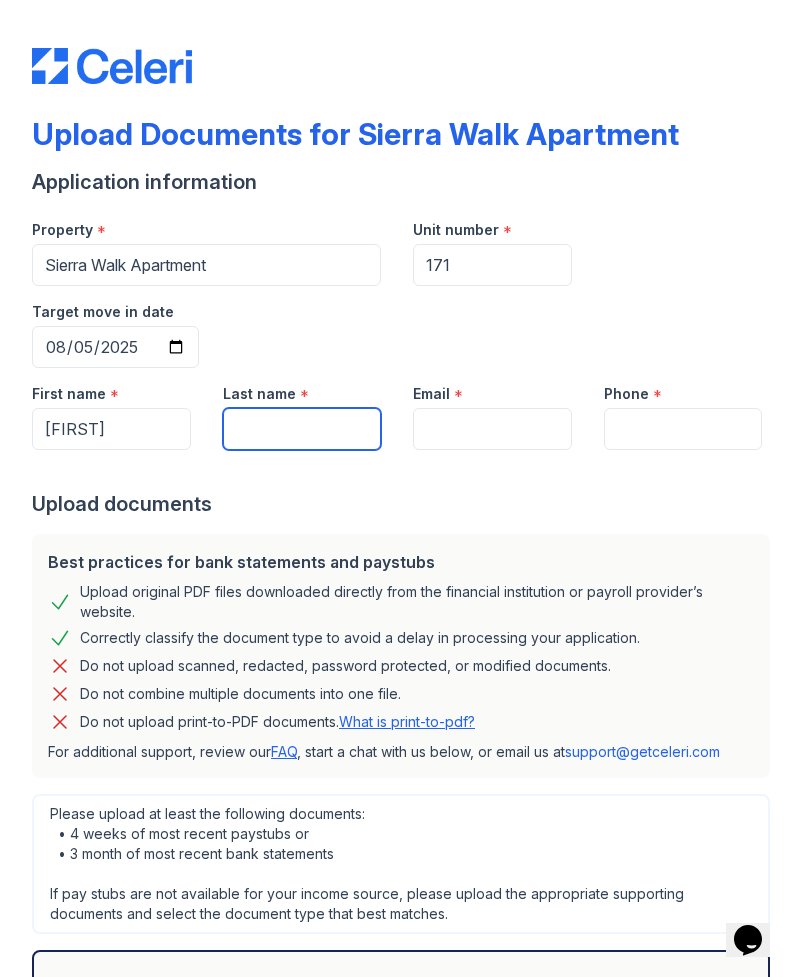click on "Last name" at bounding box center (302, 429) 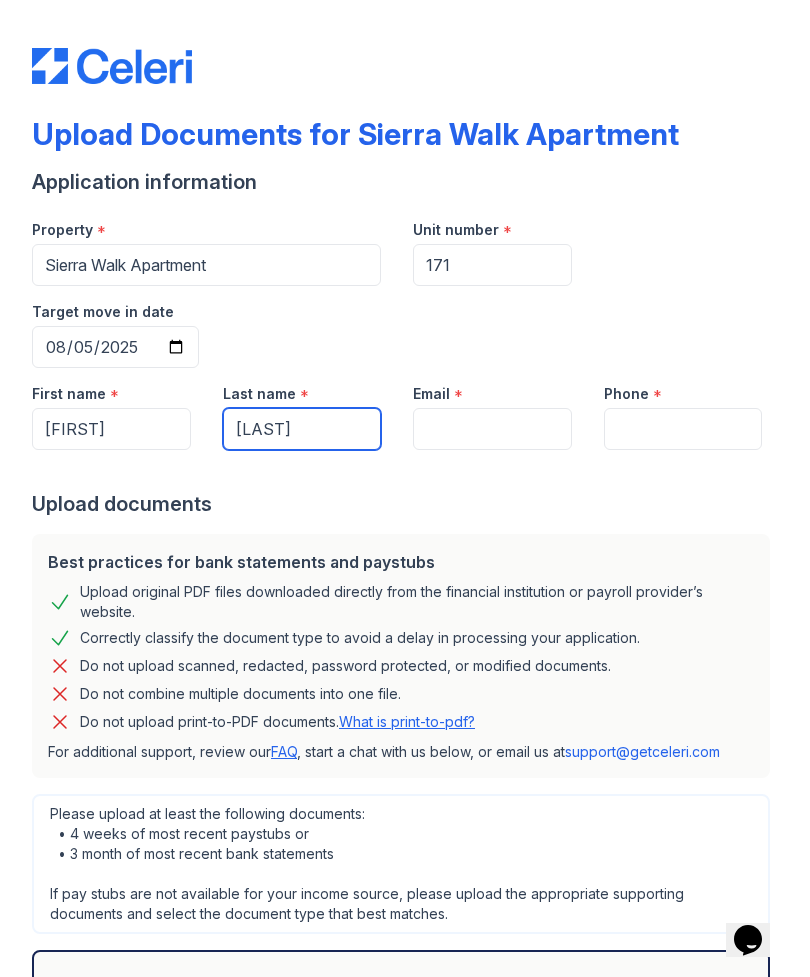 type on "Rodriguez" 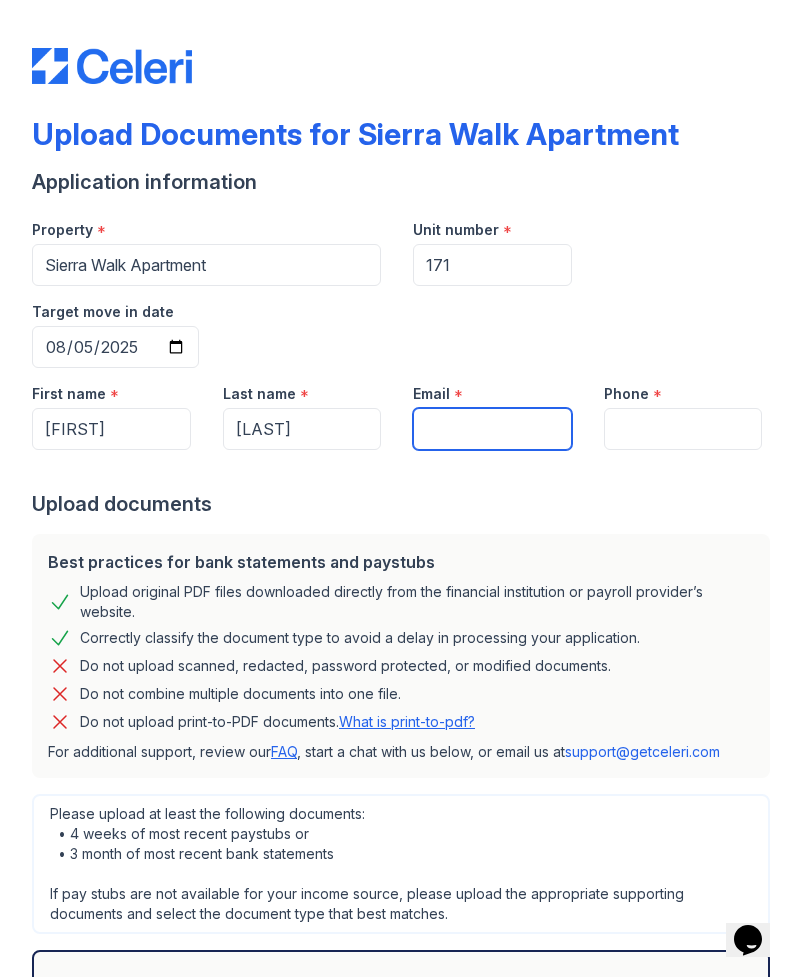 click on "Email" at bounding box center [492, 429] 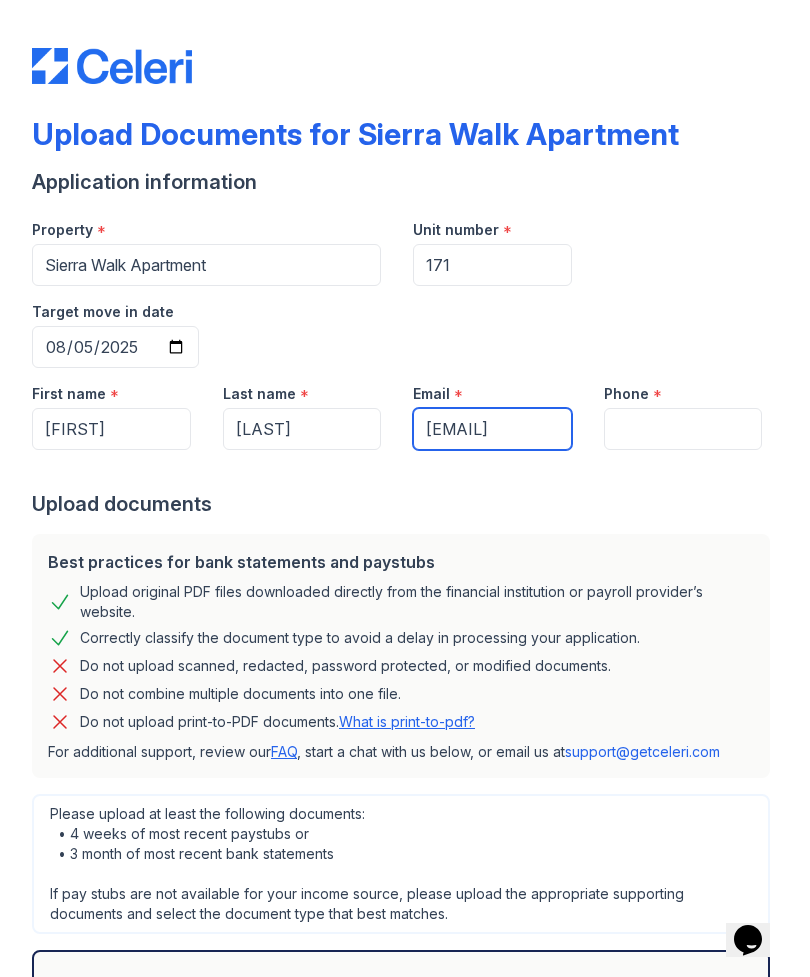 type on "angelgaelvillegas14@gmail.com" 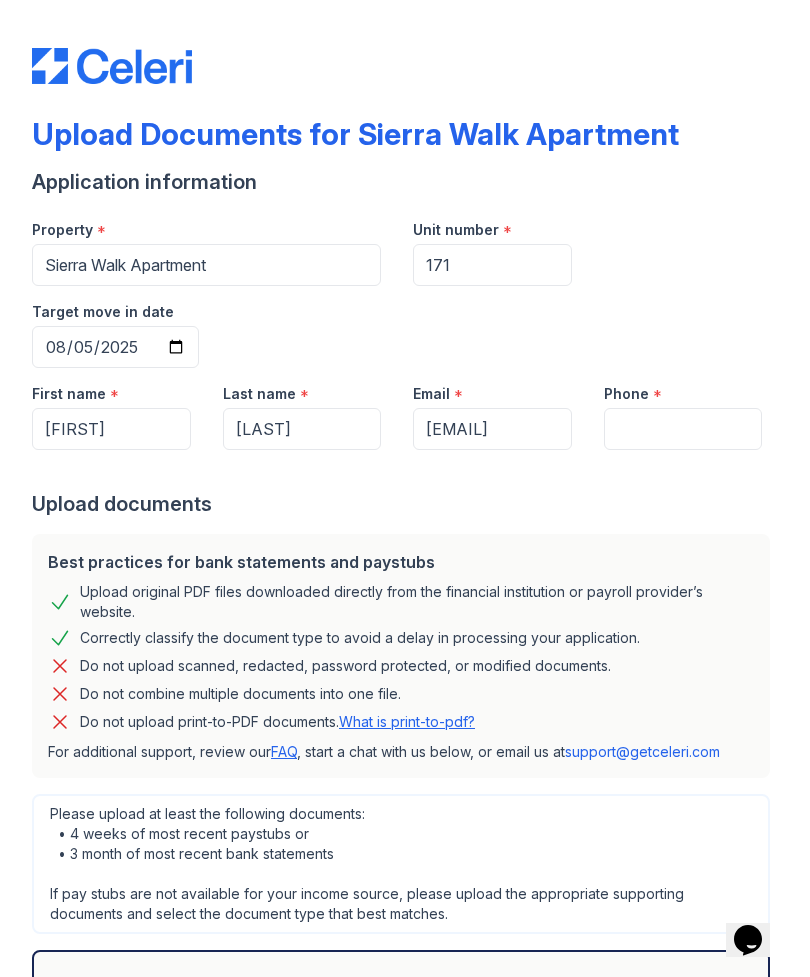 click at bounding box center [405, 470] 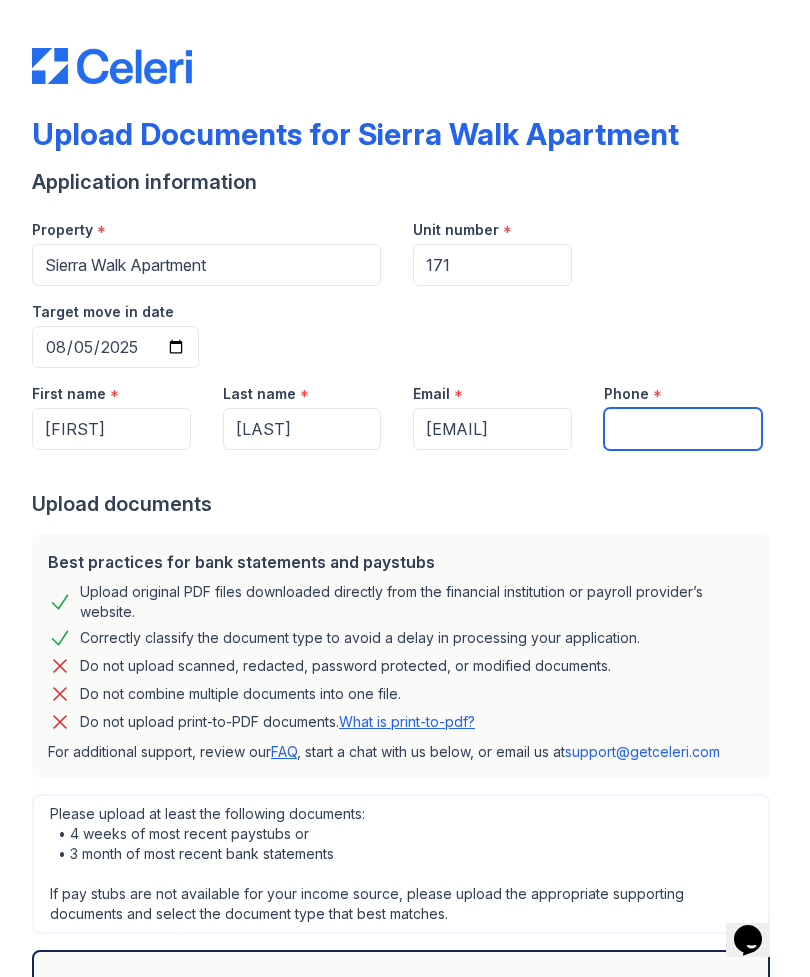 click on "Phone" at bounding box center [683, 429] 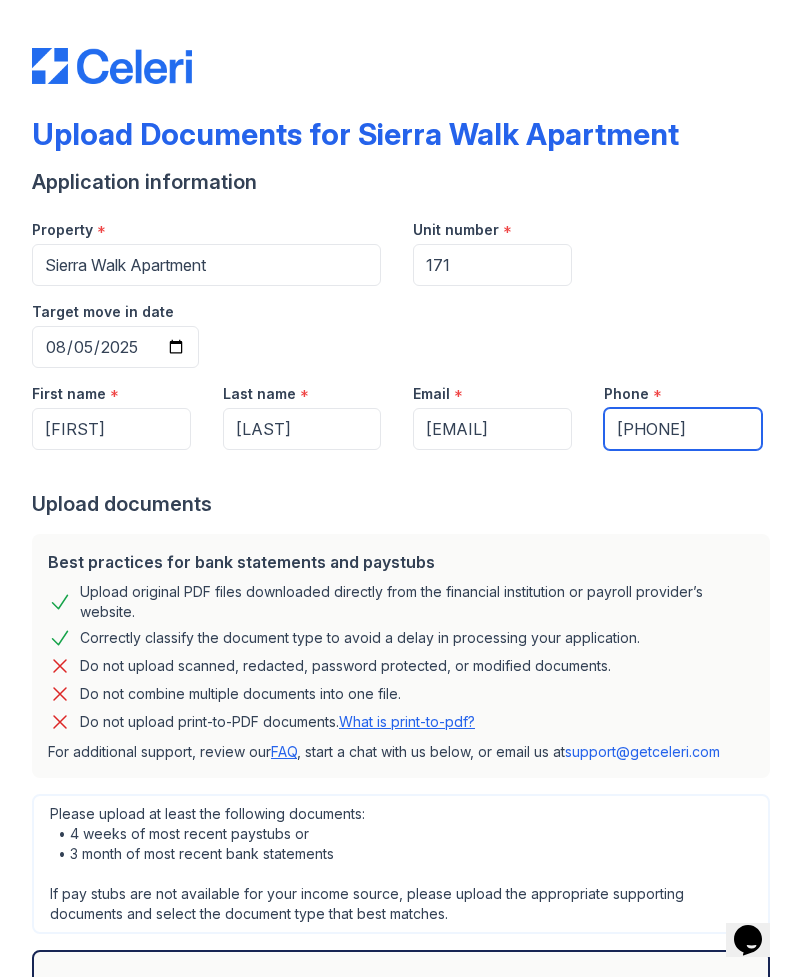 type on "6232269007" 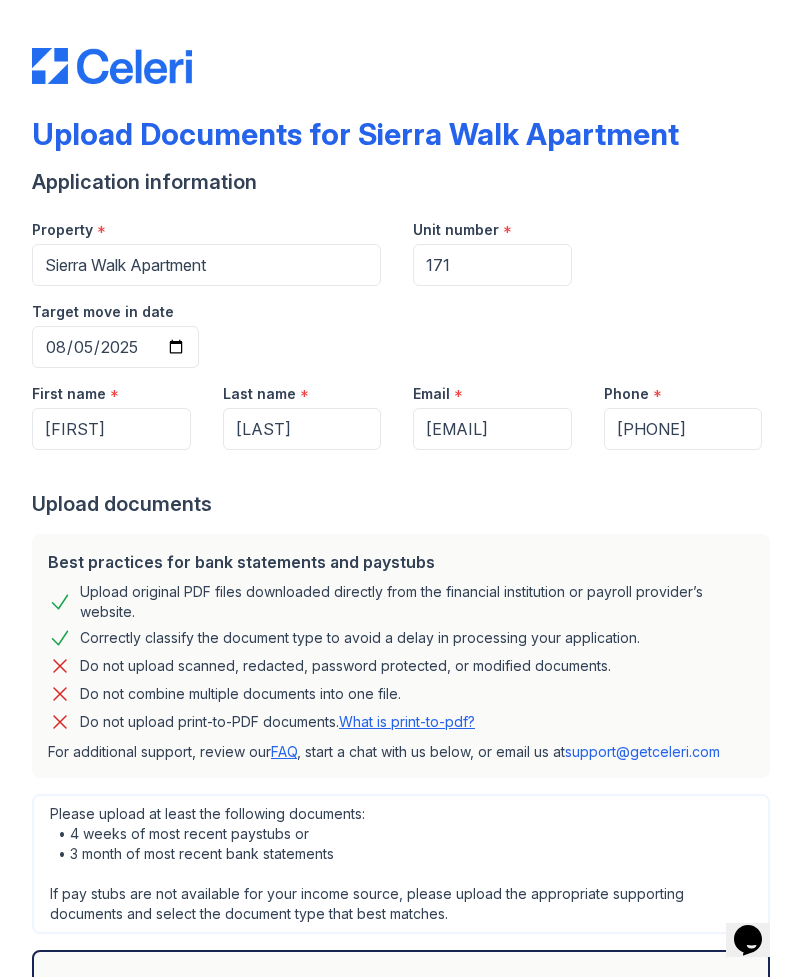 click on "Best practices for bank statements and paystubs
Upload original PDF files downloaded directly from the financial institution or payroll provider’s website.
Correctly classify the document type to avoid a delay in processing your application.
Do not upload scanned, redacted, password protected, or modified documents.
Do not combine multiple documents into one file.
Do not upload print-to-PDF documents.
What is print-to-pdf?
For additional support, review our
FAQ ,
start a chat with us below, or email us at
support@getceleri.com" at bounding box center [401, 656] 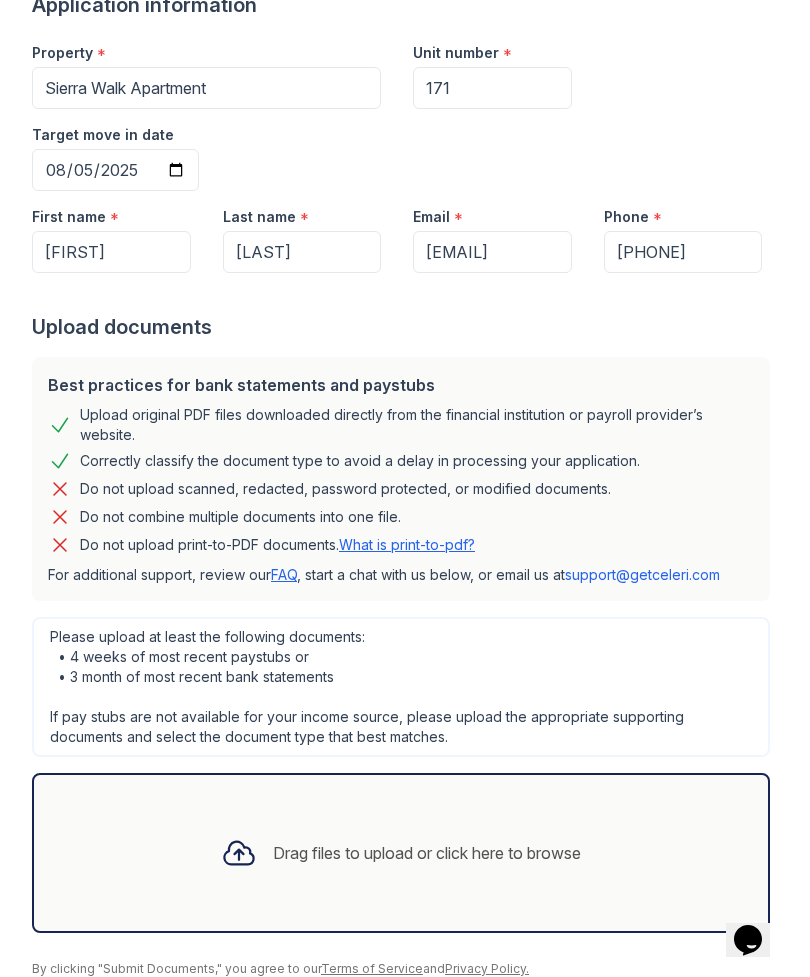 scroll, scrollTop: 175, scrollLeft: 0, axis: vertical 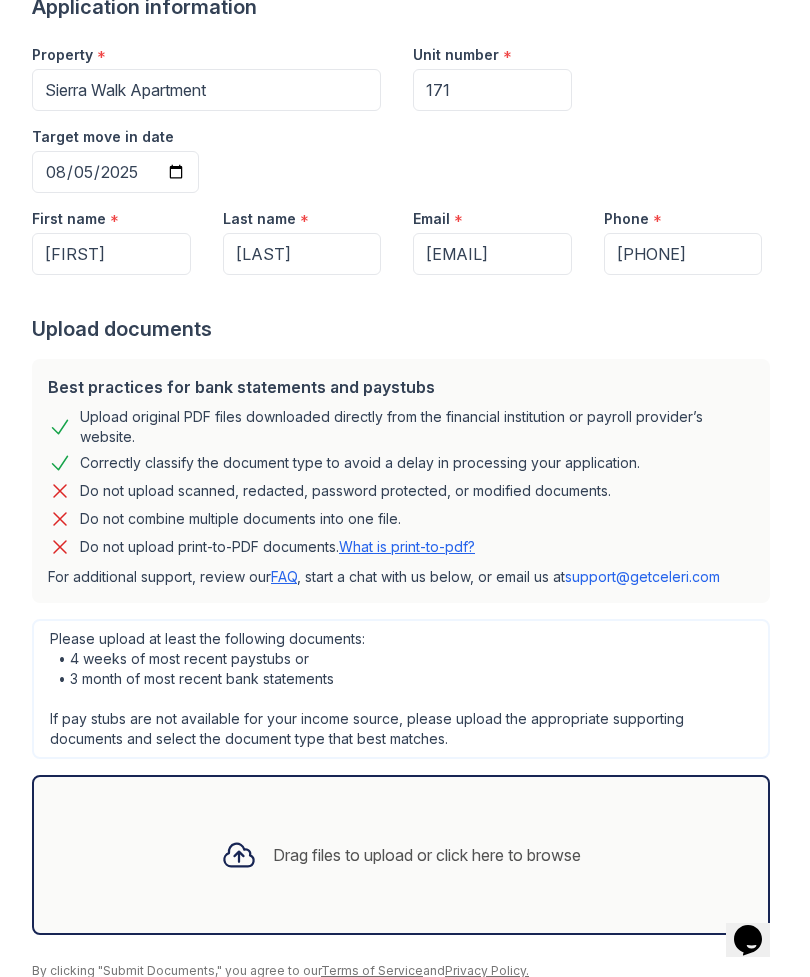 click on "Drag files to upload or click here to browse" at bounding box center [401, 855] 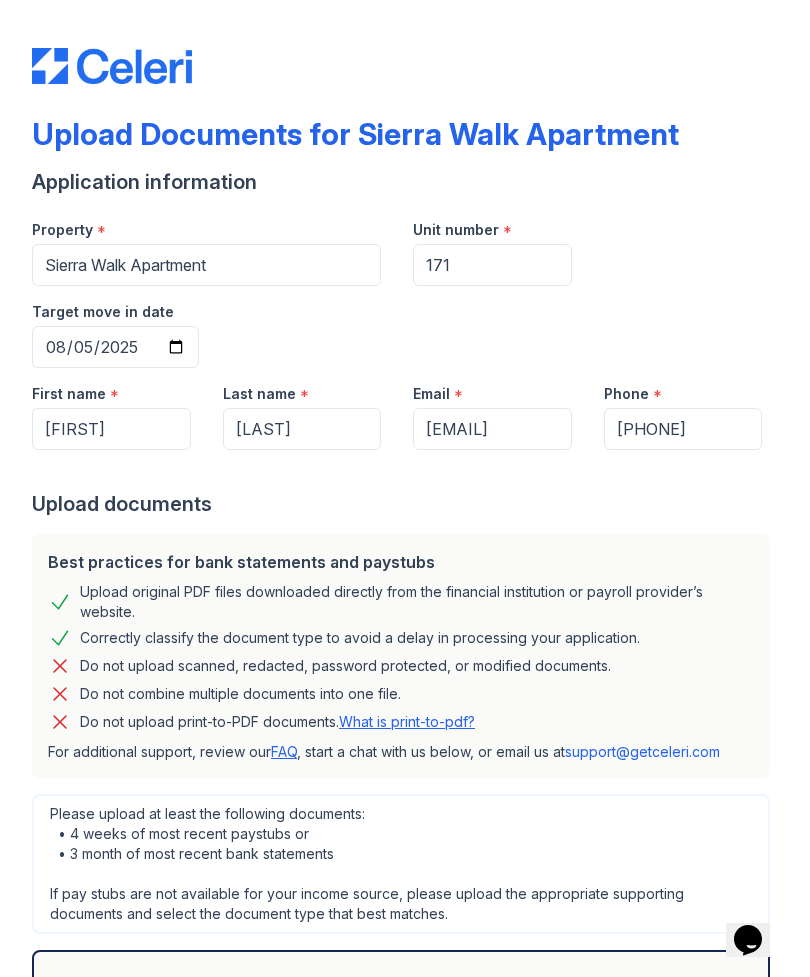 scroll, scrollTop: 0, scrollLeft: 0, axis: both 